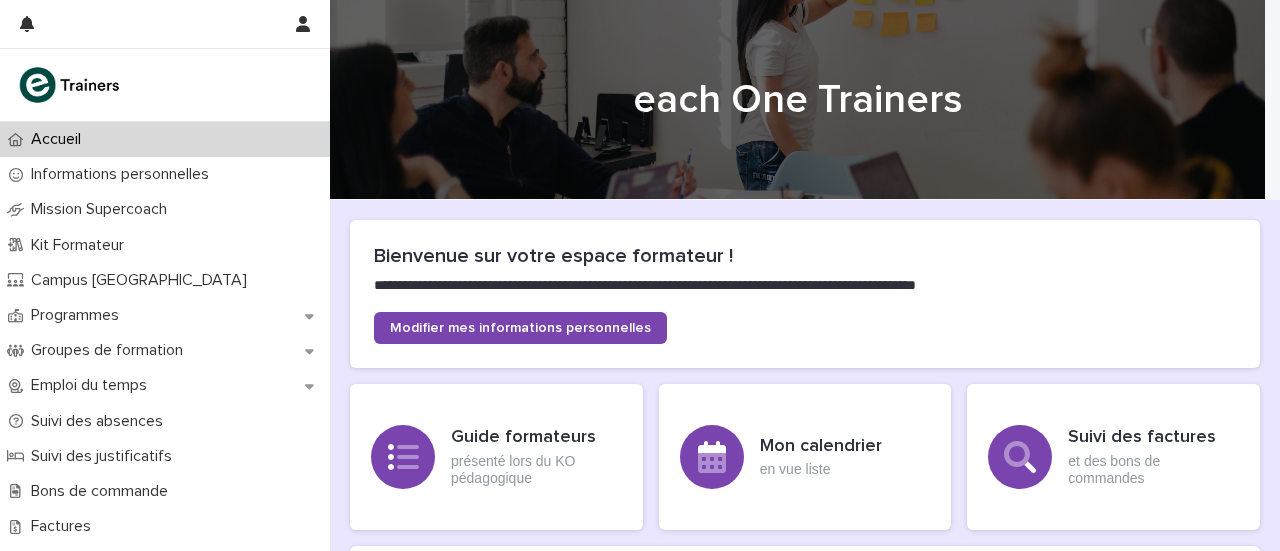 scroll, scrollTop: 0, scrollLeft: 0, axis: both 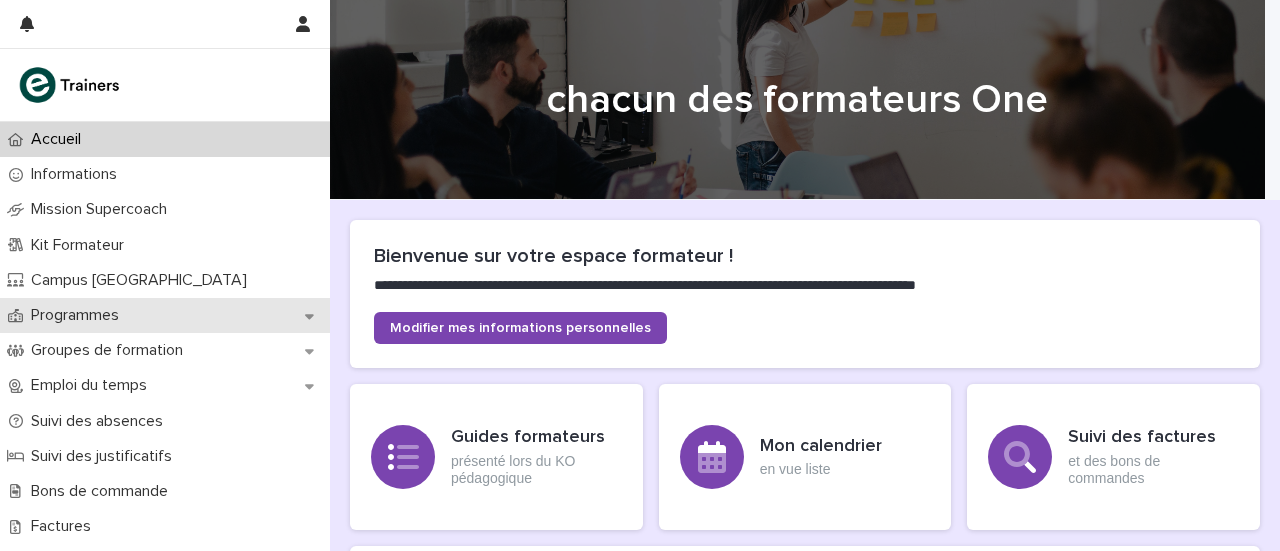 click 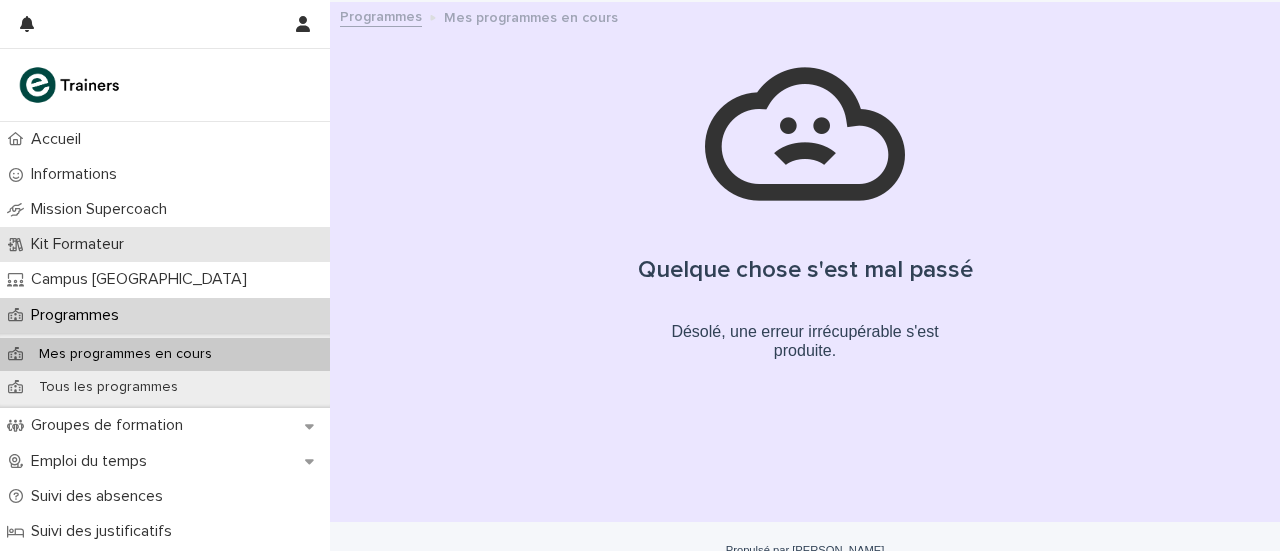 click on "Kit Formateur" at bounding box center (77, 244) 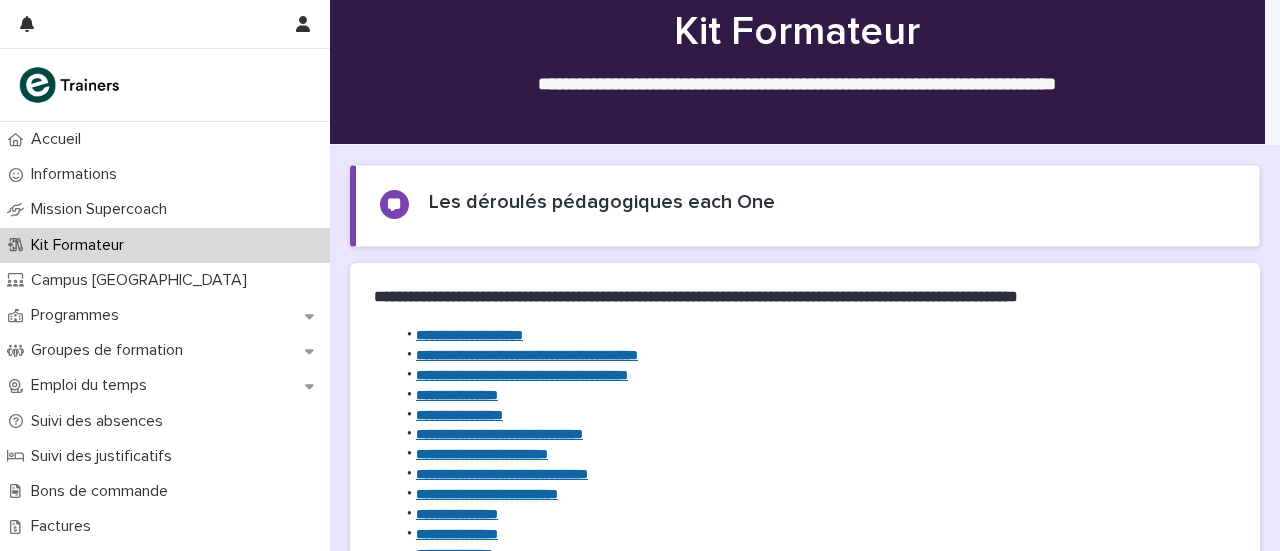 scroll, scrollTop: 100, scrollLeft: 0, axis: vertical 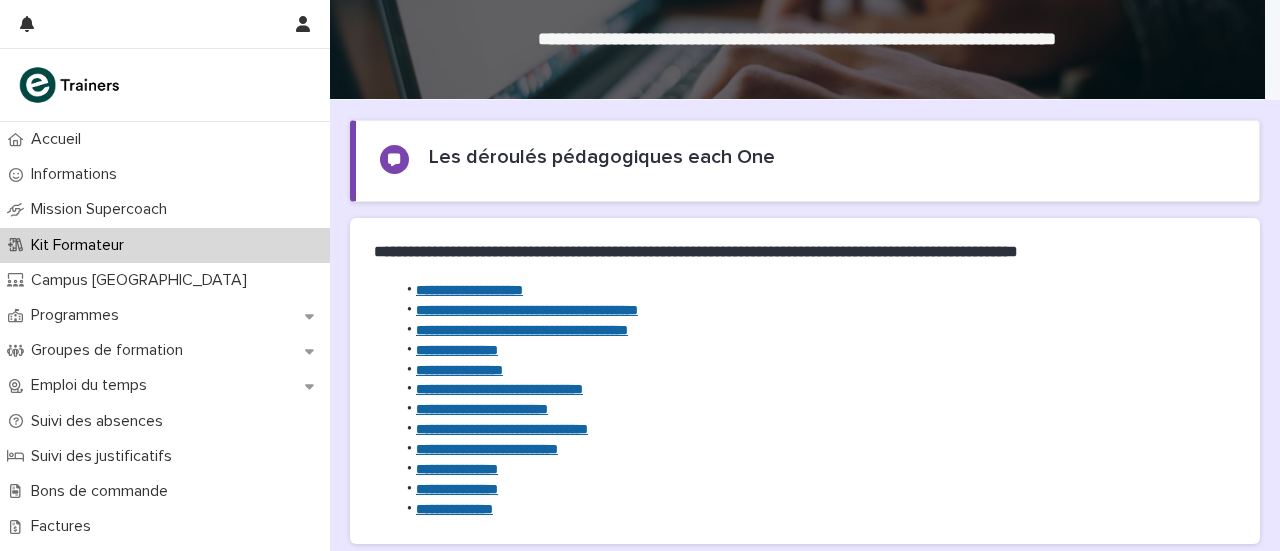 click on "**********" at bounding box center [482, 409] 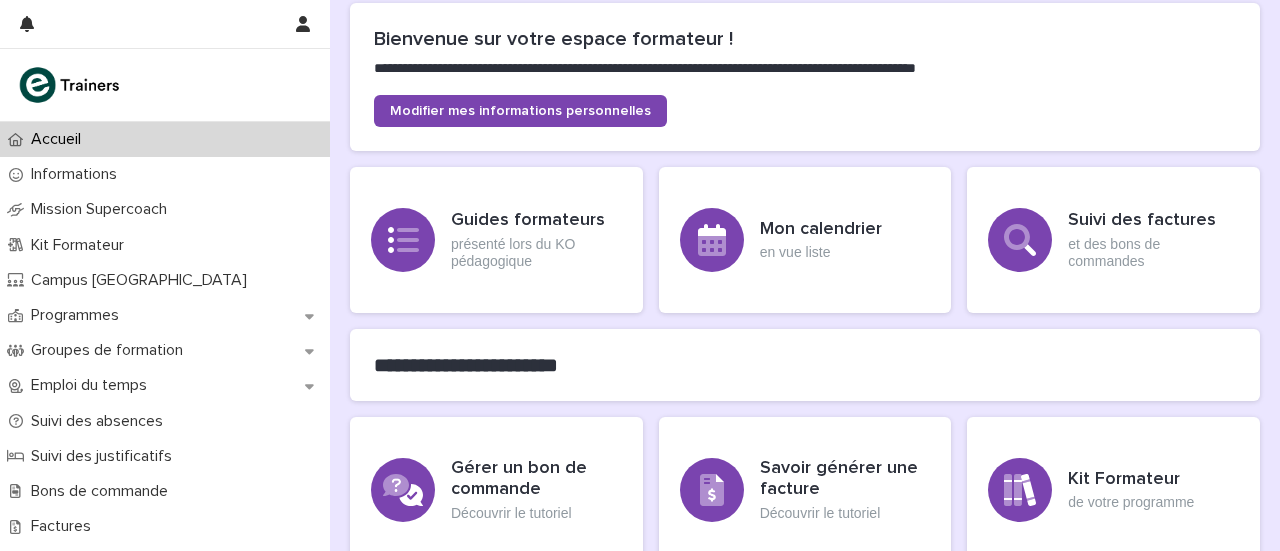 scroll, scrollTop: 103, scrollLeft: 0, axis: vertical 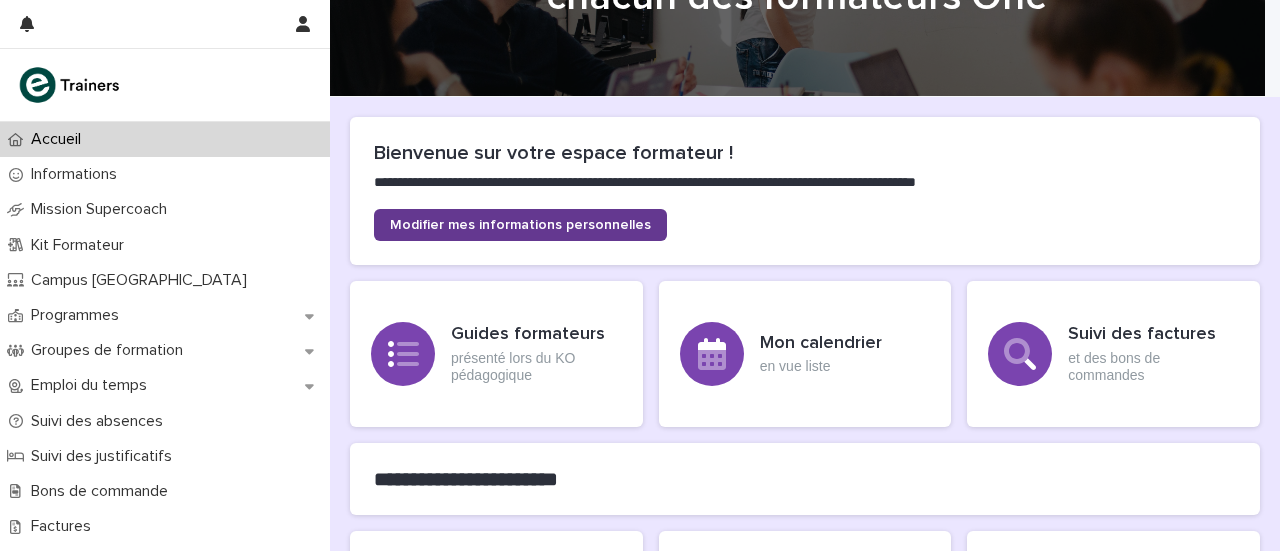 click on "Modifier mes informations personnelles" at bounding box center [520, 225] 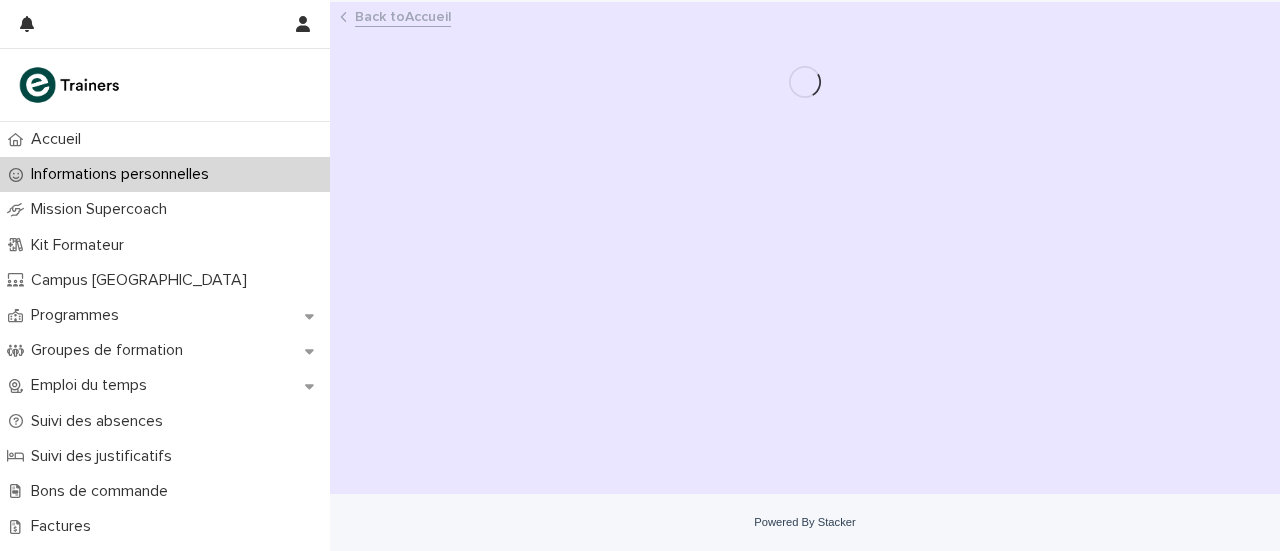 scroll, scrollTop: 0, scrollLeft: 0, axis: both 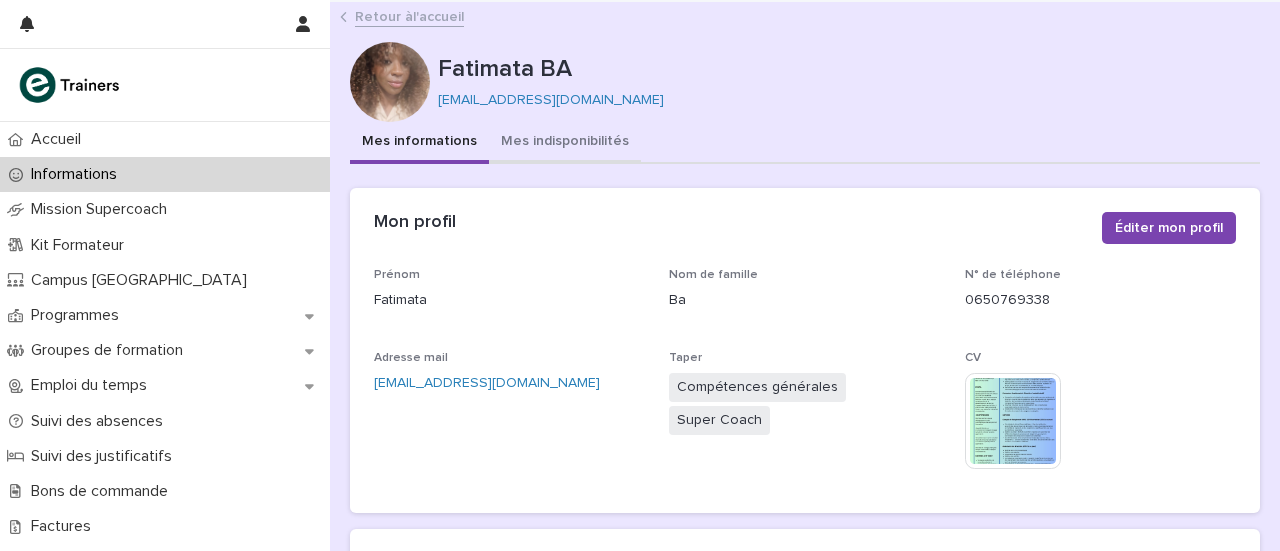 click on "Mes indisponibilités" at bounding box center [565, 141] 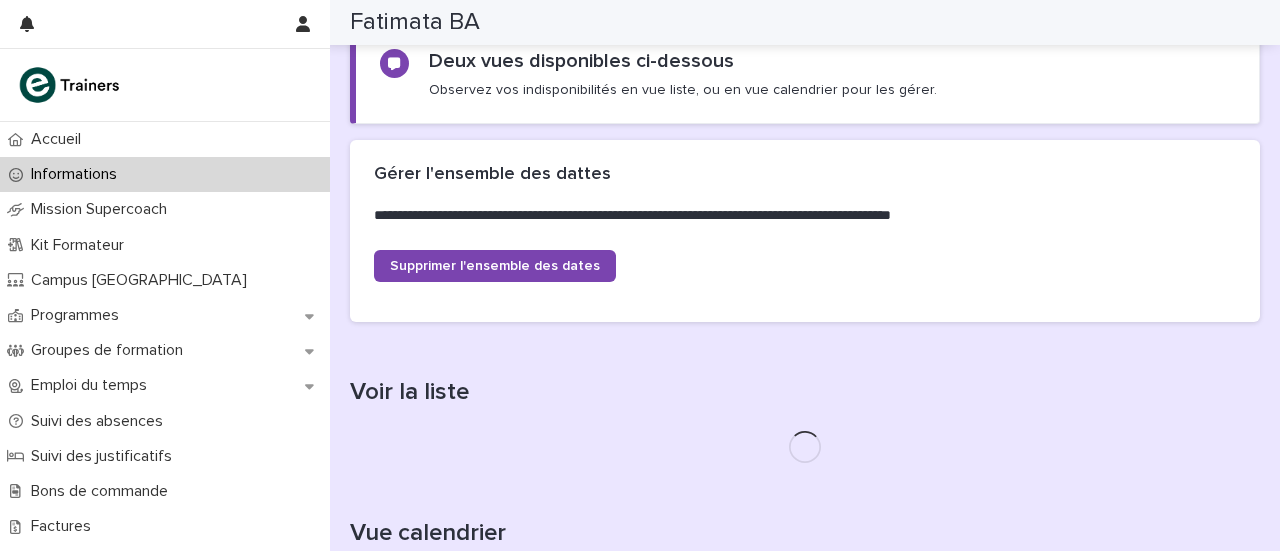 scroll, scrollTop: 600, scrollLeft: 0, axis: vertical 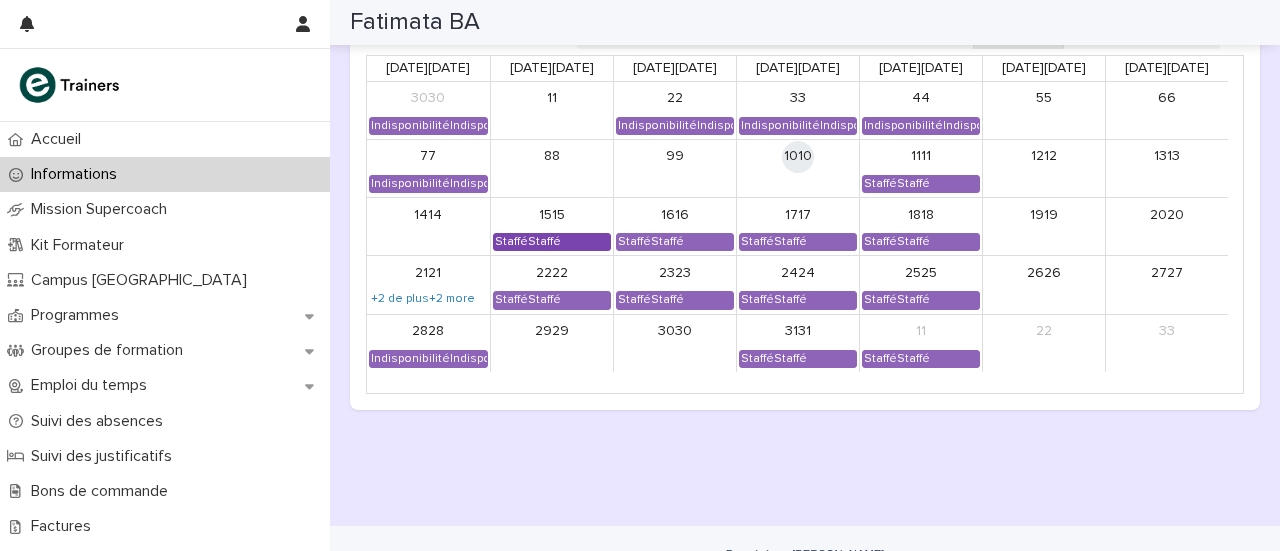 click on "Staffé Staffé" at bounding box center (528, 242) 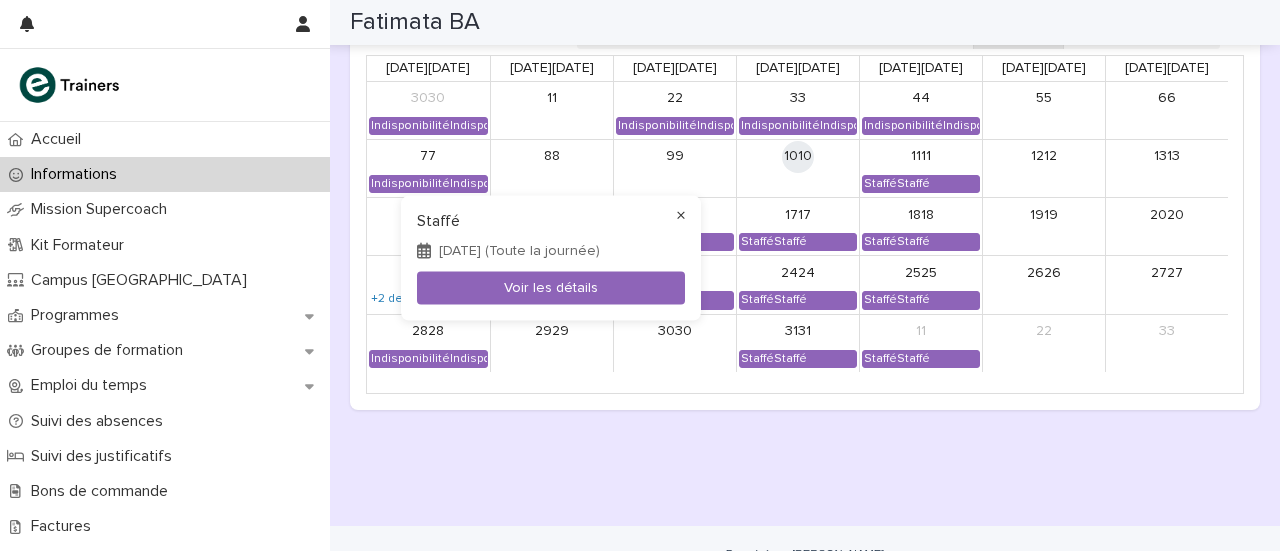 click on "×" at bounding box center [681, 215] 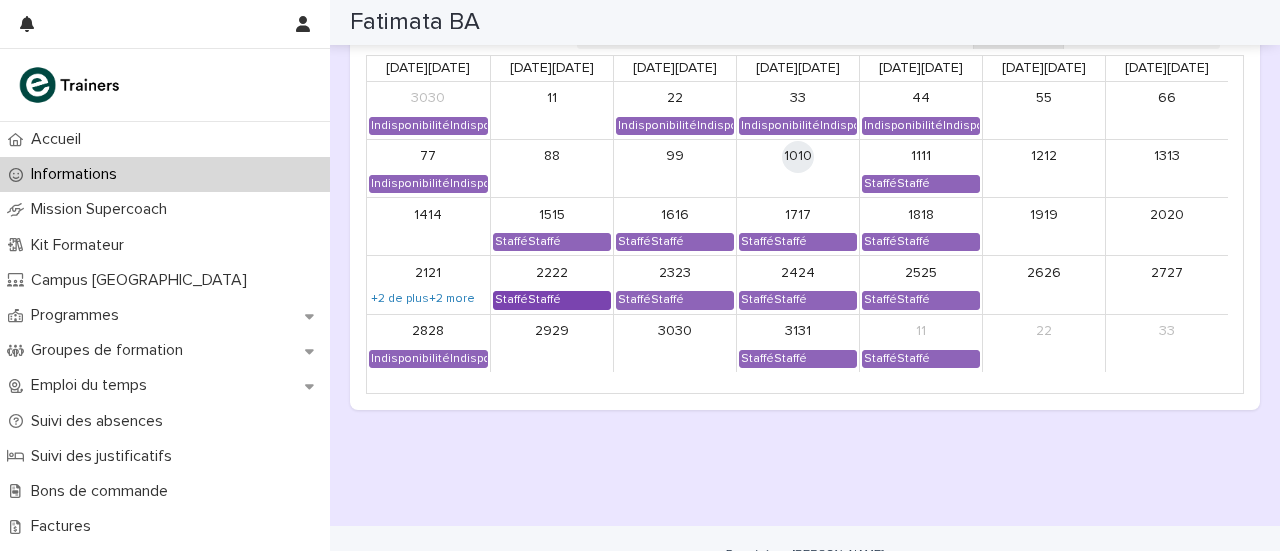 click on "Staffé Staffé" 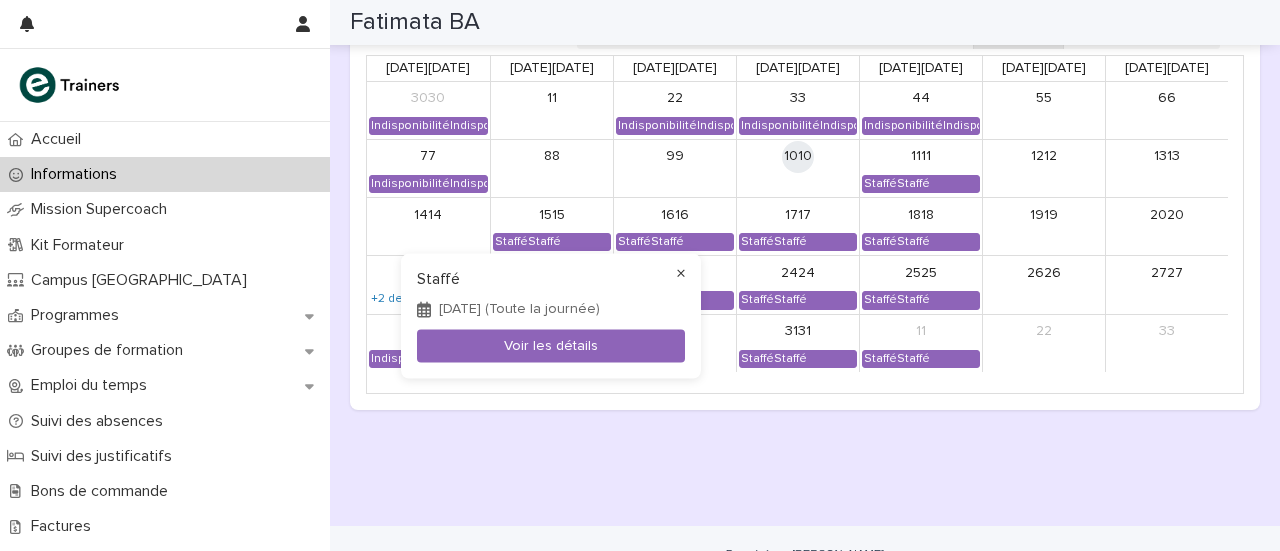 click on "×" at bounding box center (681, 274) 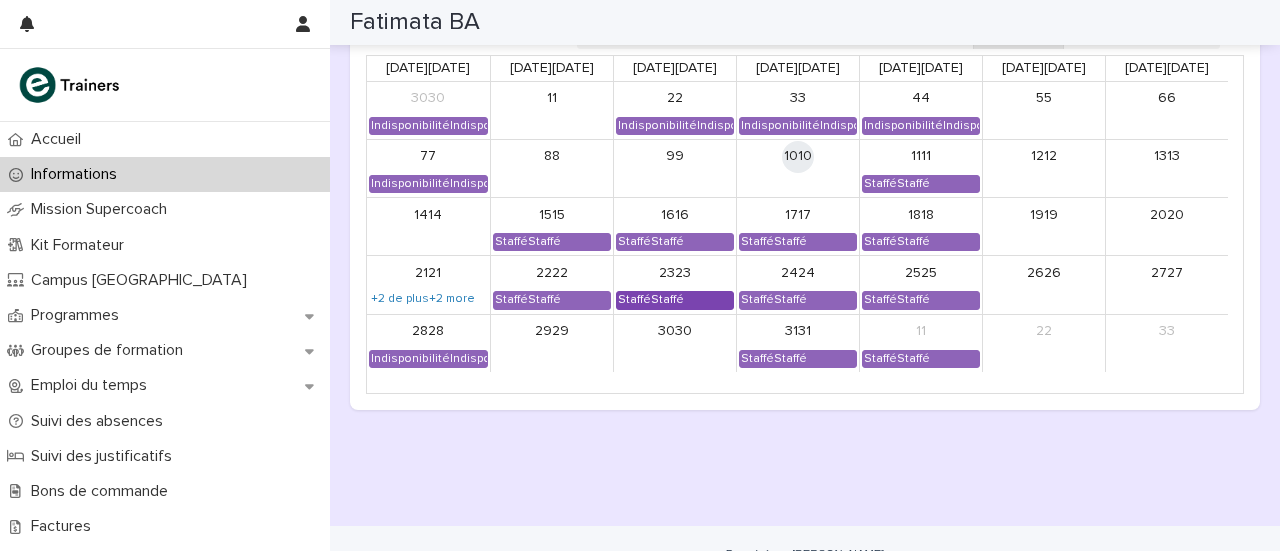 click on "Staffé Staffé" at bounding box center [651, 300] 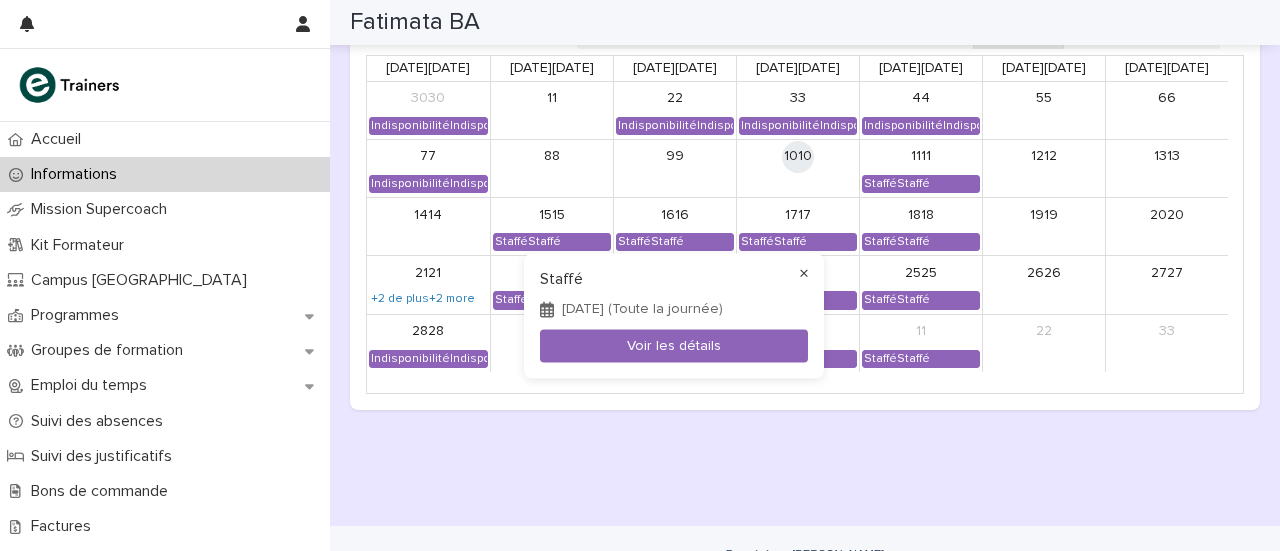 click on "×" at bounding box center (804, 274) 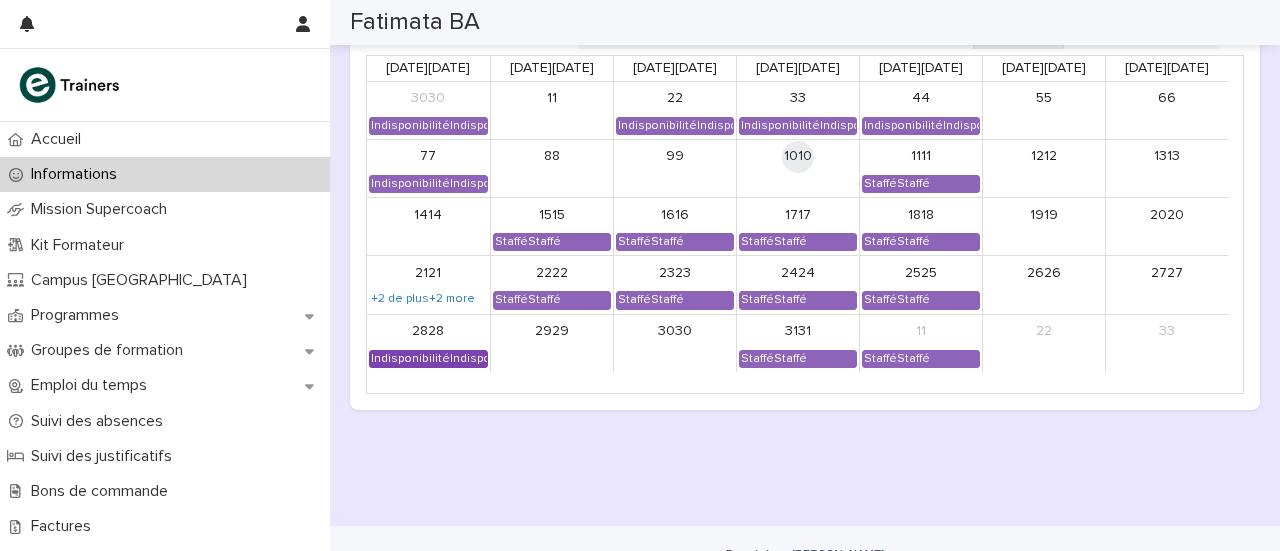 click on "Indisponibilité Indisponibilité" at bounding box center [428, 359] 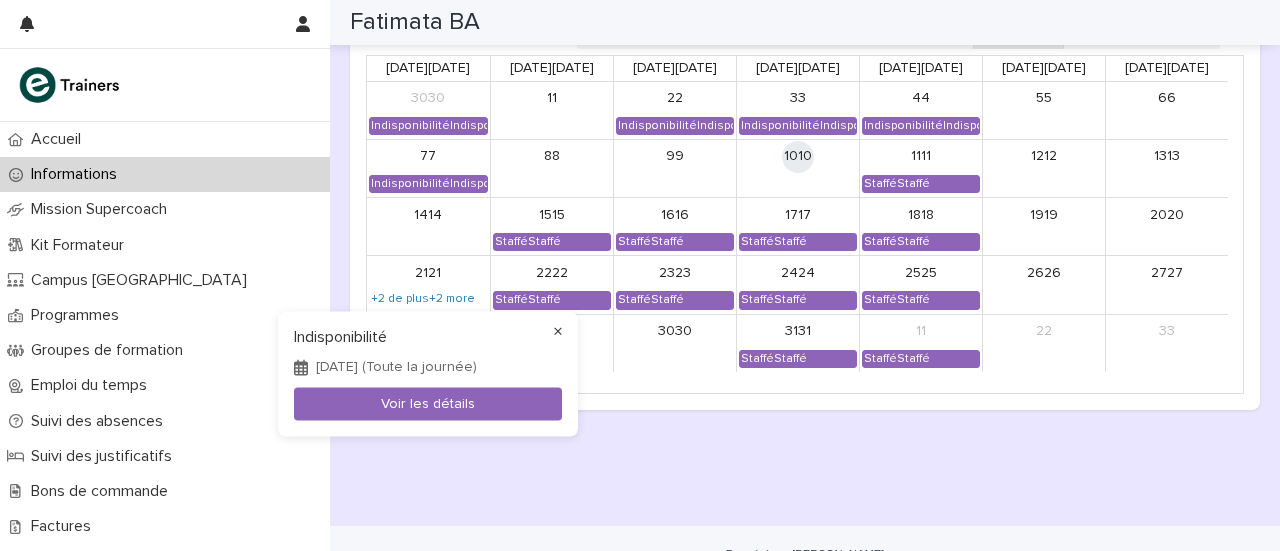 click on "×" at bounding box center [558, 332] 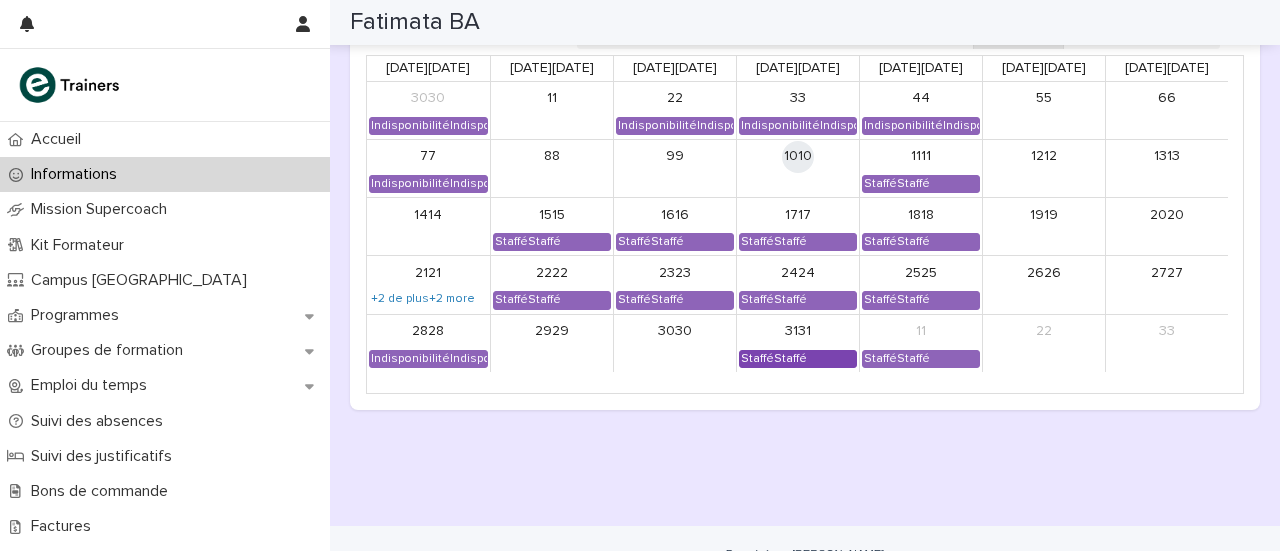 click on "Staffé Staffé" at bounding box center [774, 359] 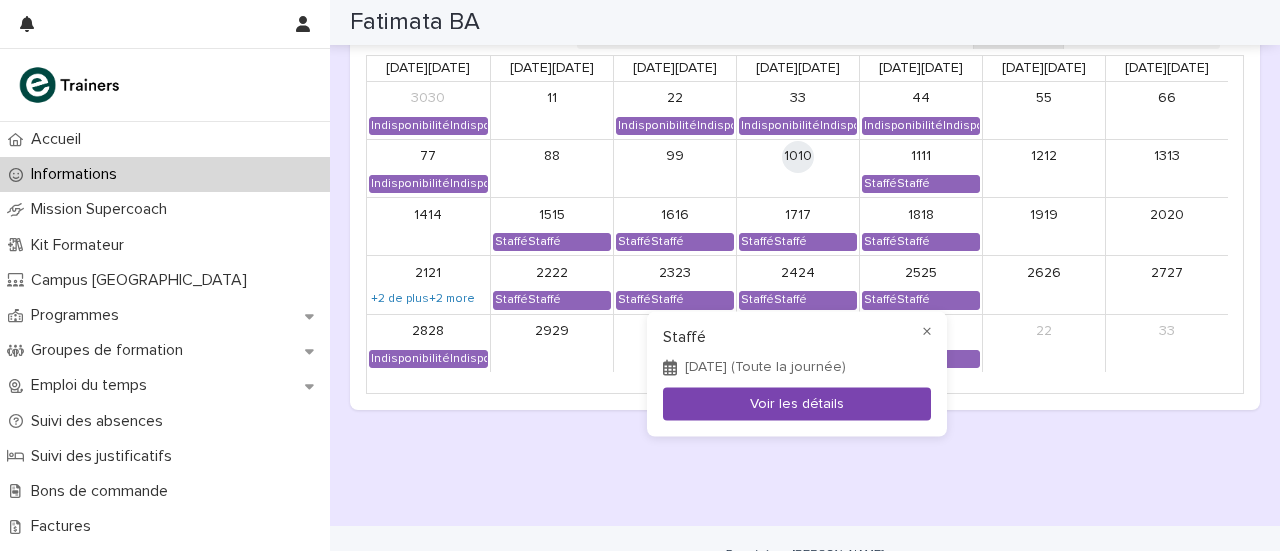 click on "Voir les détails" at bounding box center [797, 404] 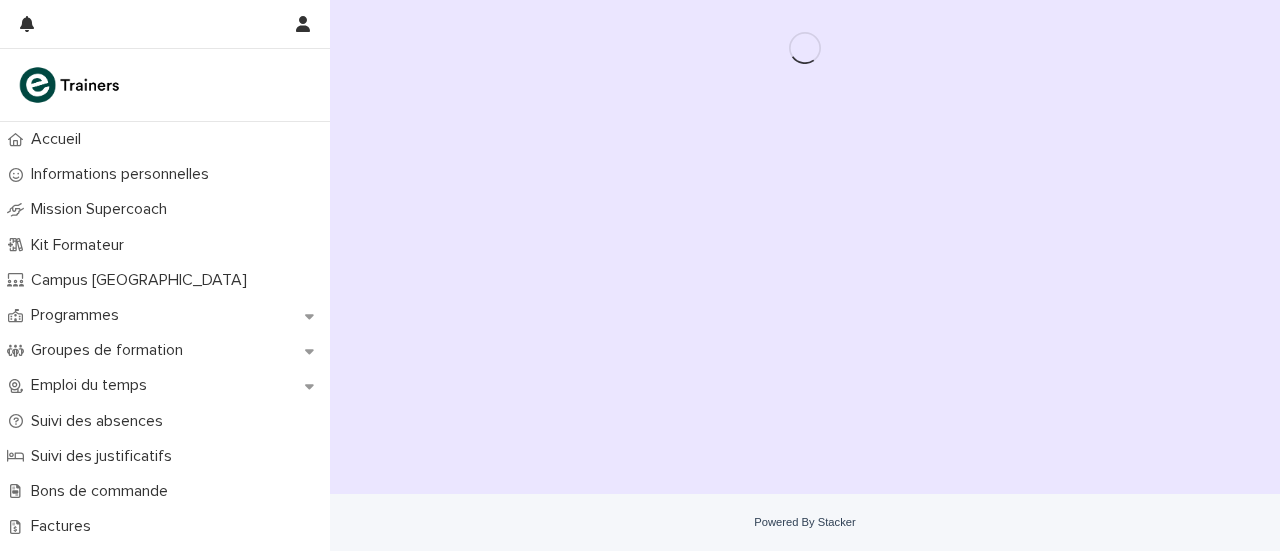 scroll, scrollTop: 0, scrollLeft: 0, axis: both 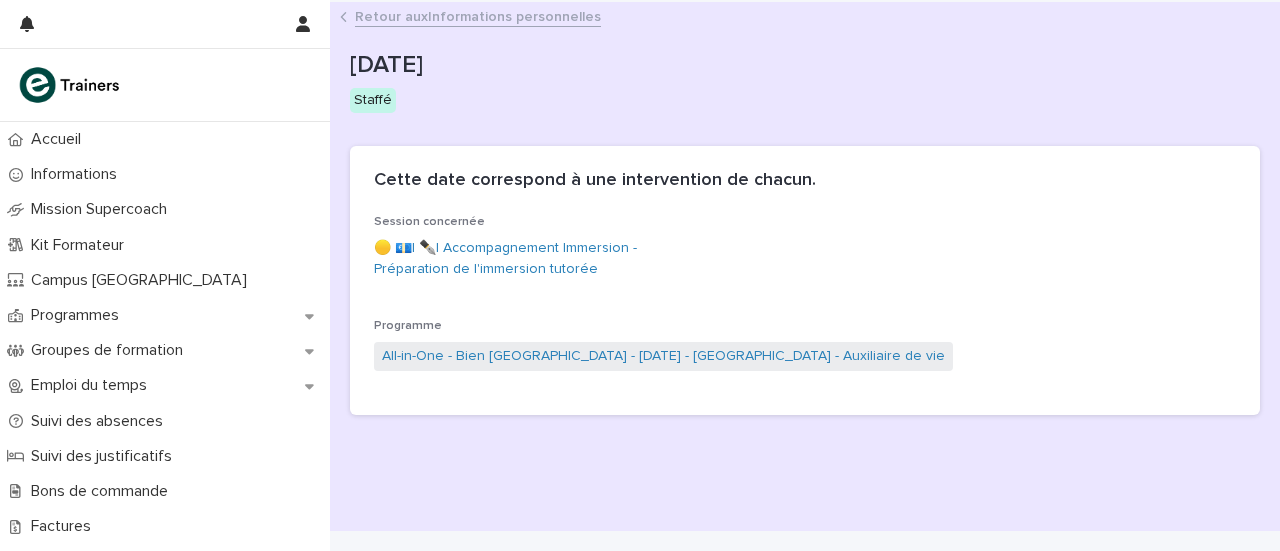 click on "Informations personnelles" at bounding box center (514, 17) 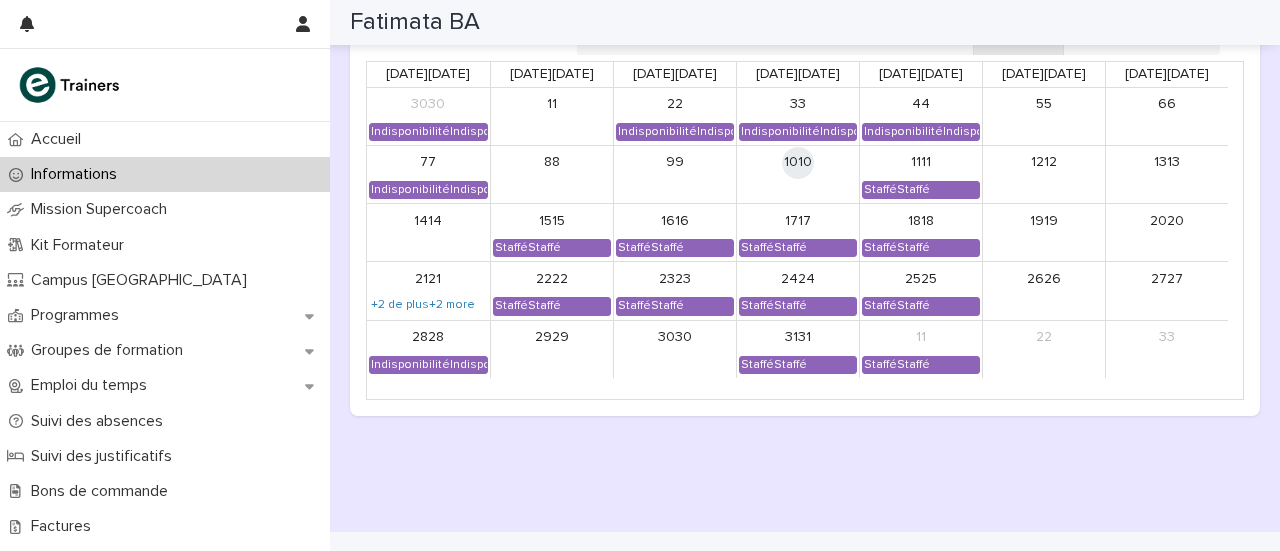scroll, scrollTop: 1800, scrollLeft: 0, axis: vertical 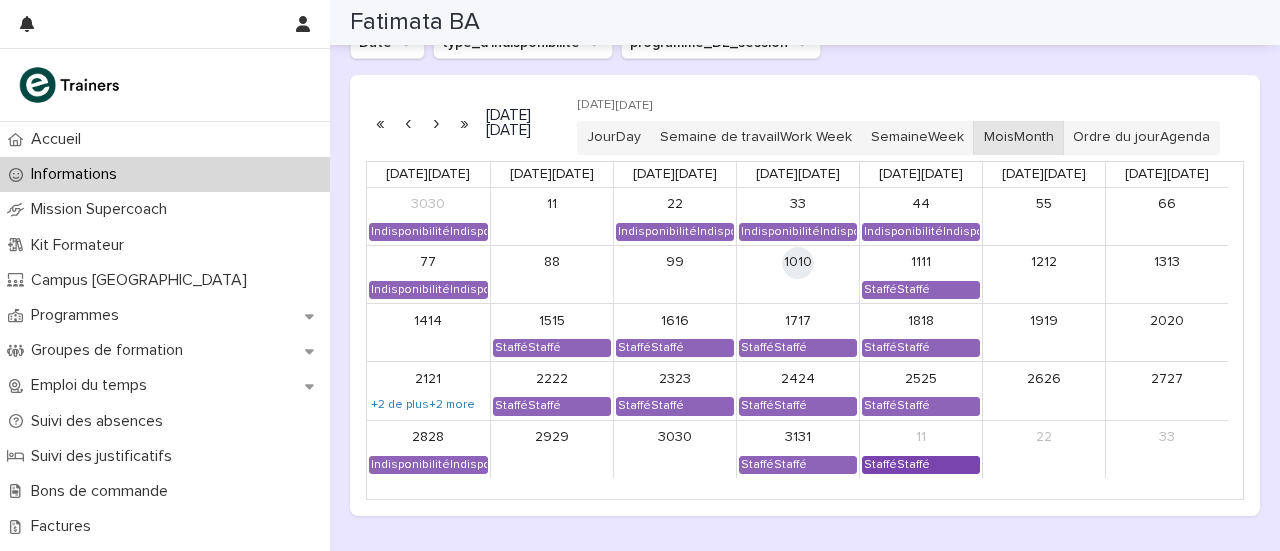 click on "Staffé Staffé" at bounding box center (897, 465) 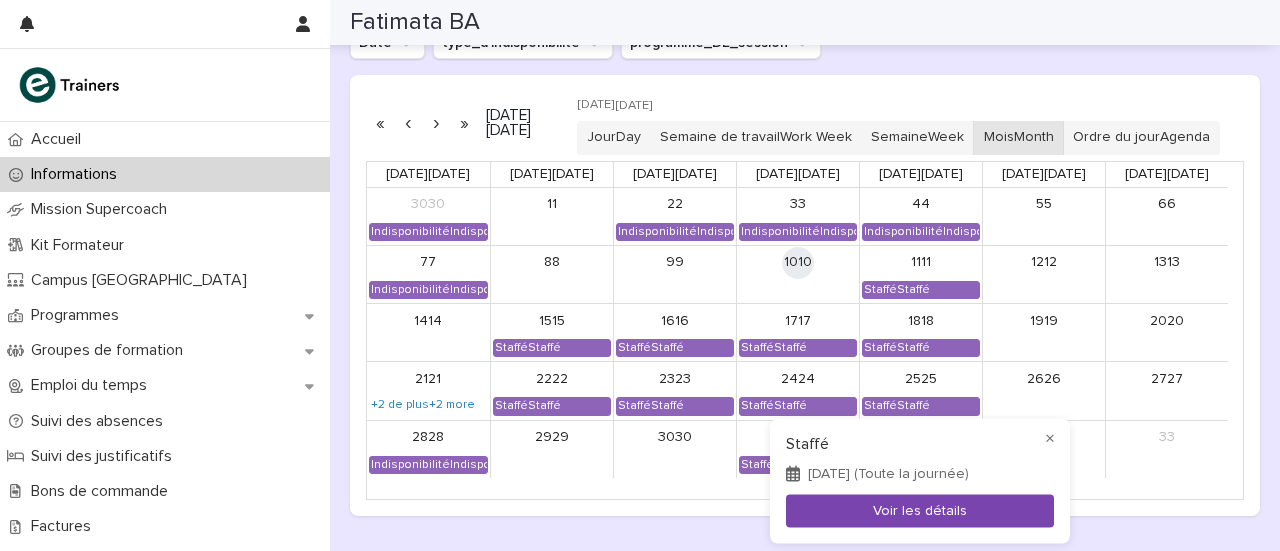 click on "Voir les détails" at bounding box center (920, 510) 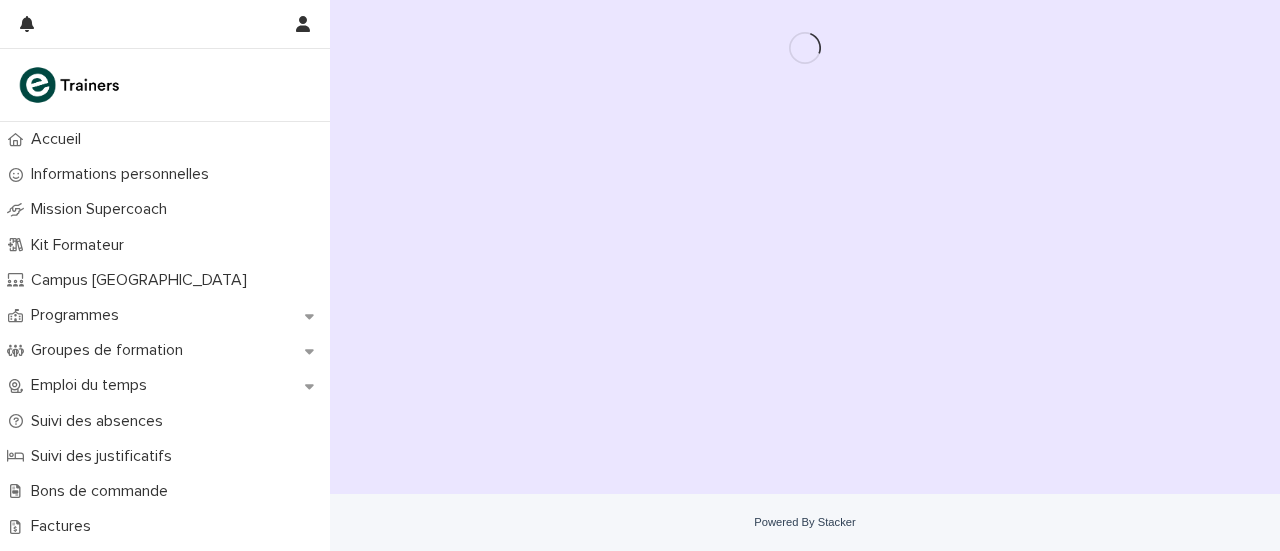 scroll, scrollTop: 0, scrollLeft: 0, axis: both 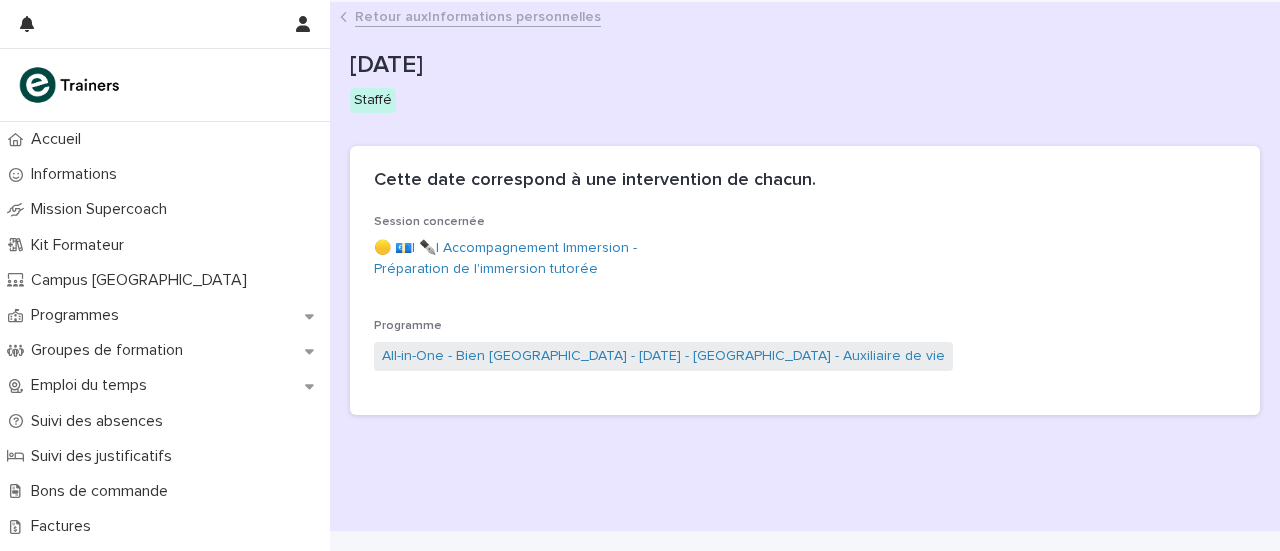 click on "Informations personnelles" at bounding box center [514, 17] 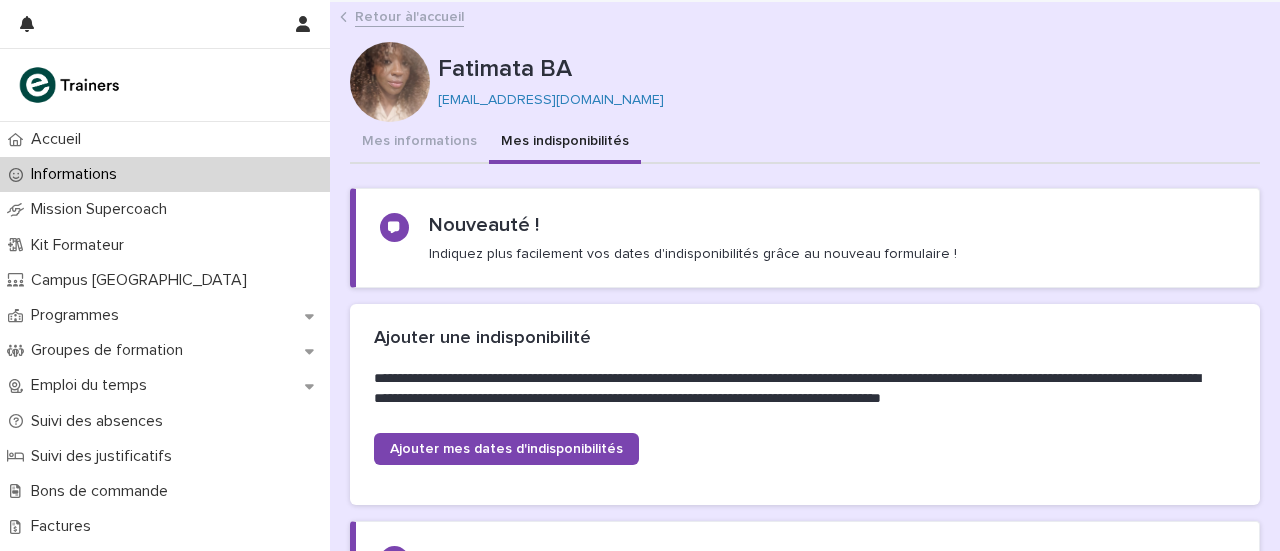 click on "Retour à" at bounding box center [384, 17] 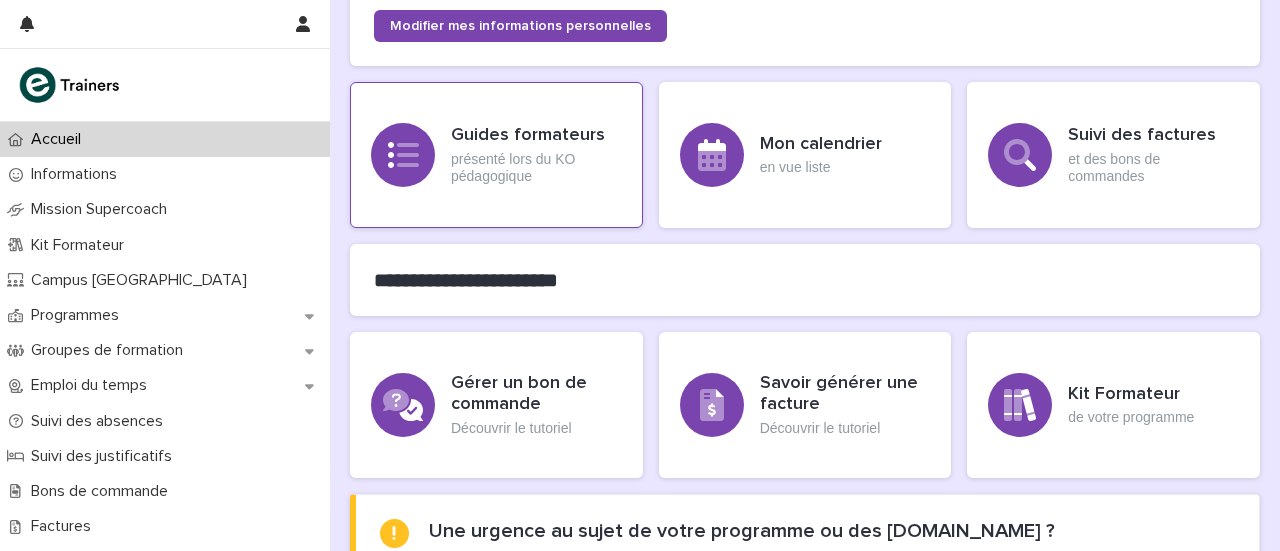 scroll, scrollTop: 300, scrollLeft: 0, axis: vertical 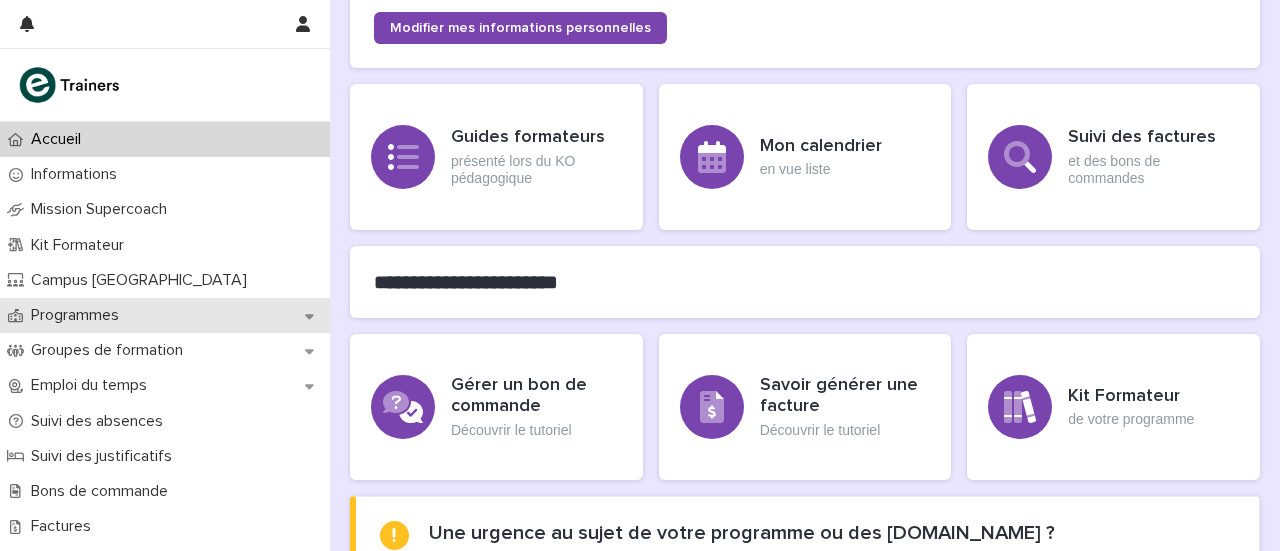 click 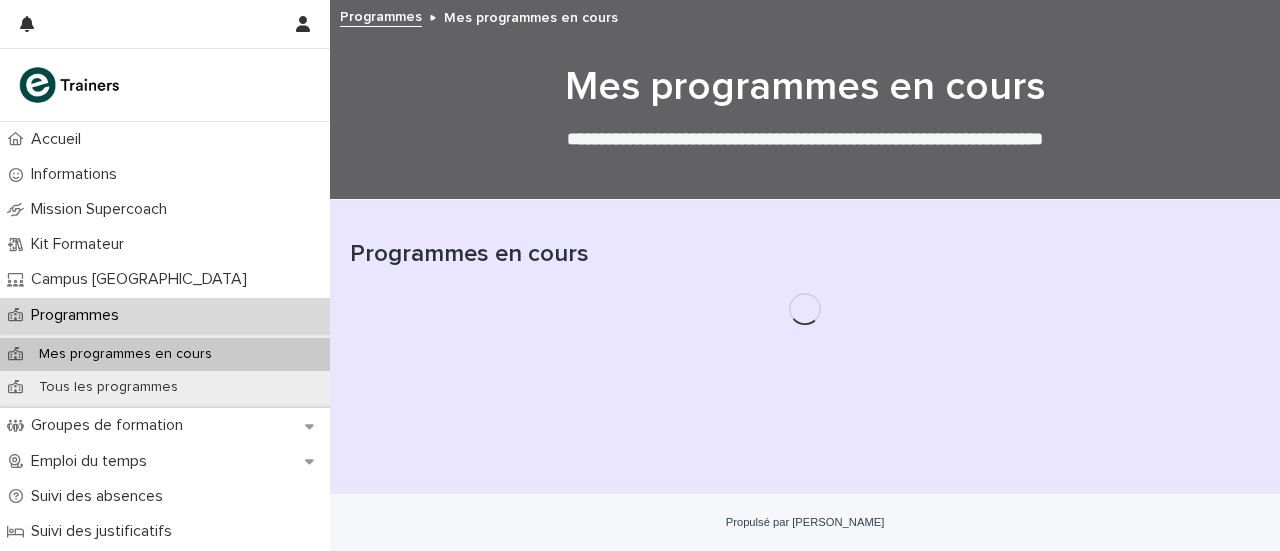 scroll, scrollTop: 0, scrollLeft: 0, axis: both 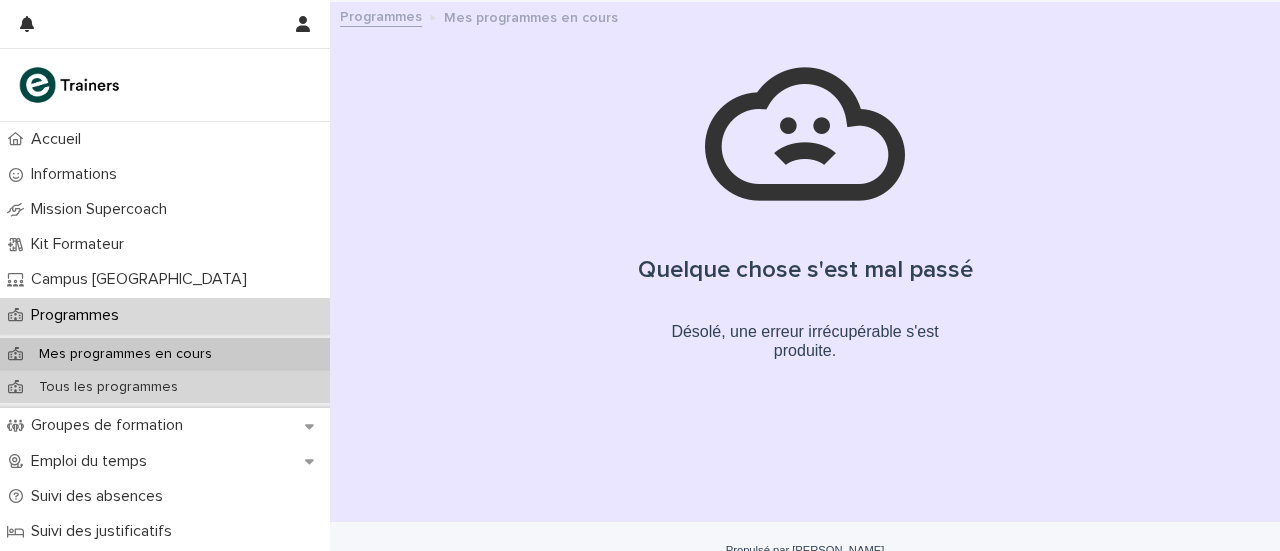 click on "Tous les programmes" at bounding box center [108, 387] 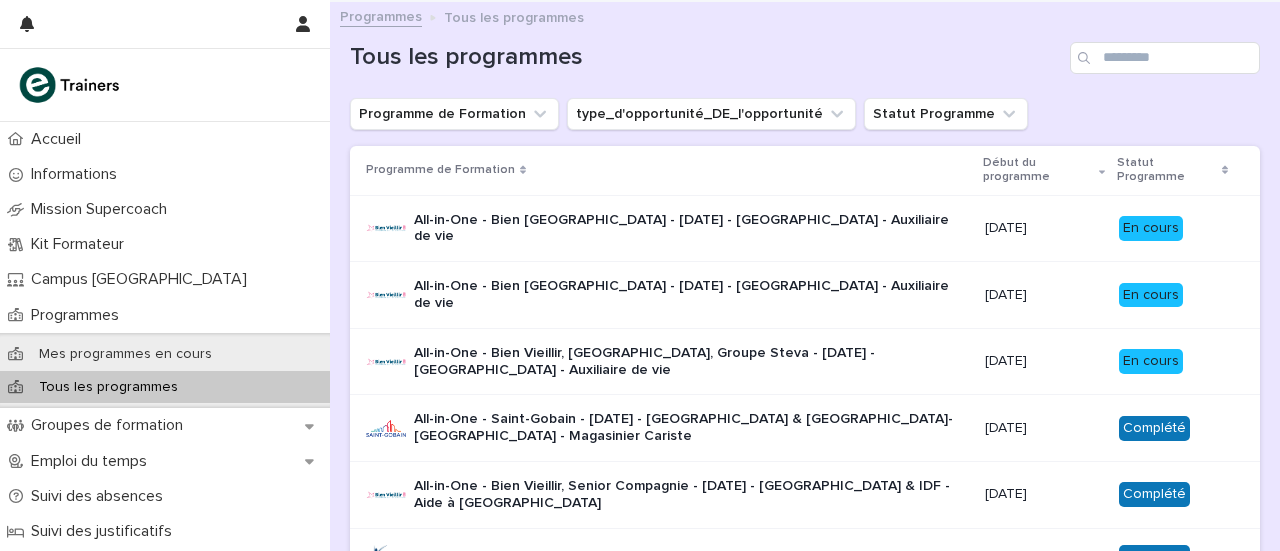 click on "All-in-One - Bien [GEOGRAPHIC_DATA] - [DATE] - [GEOGRAPHIC_DATA] - Auxiliaire de vie" at bounding box center [663, 295] 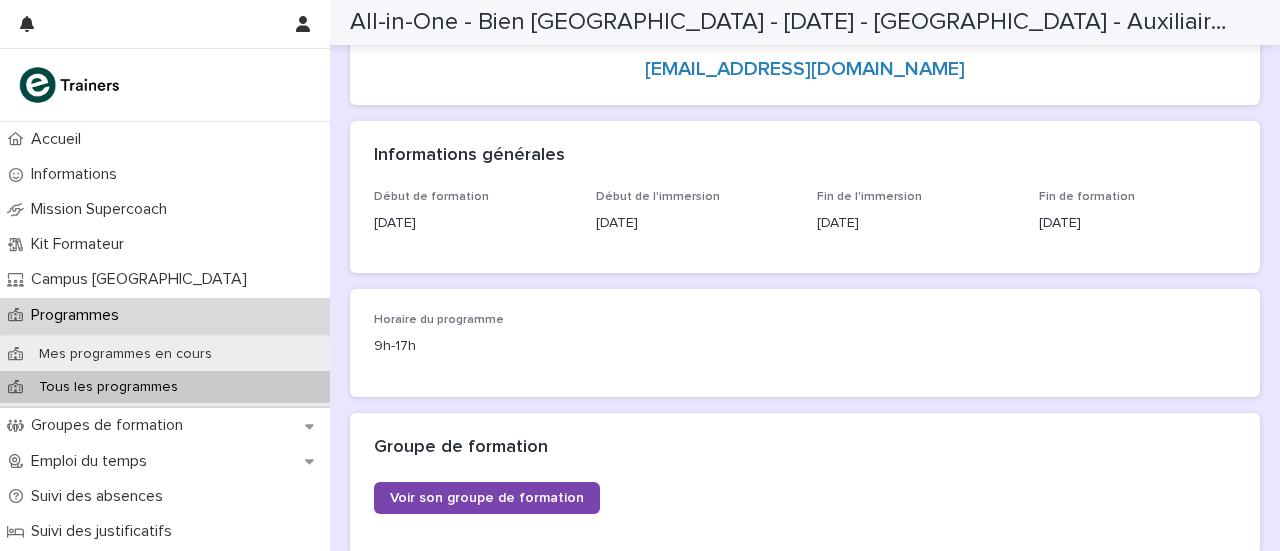 scroll, scrollTop: 0, scrollLeft: 0, axis: both 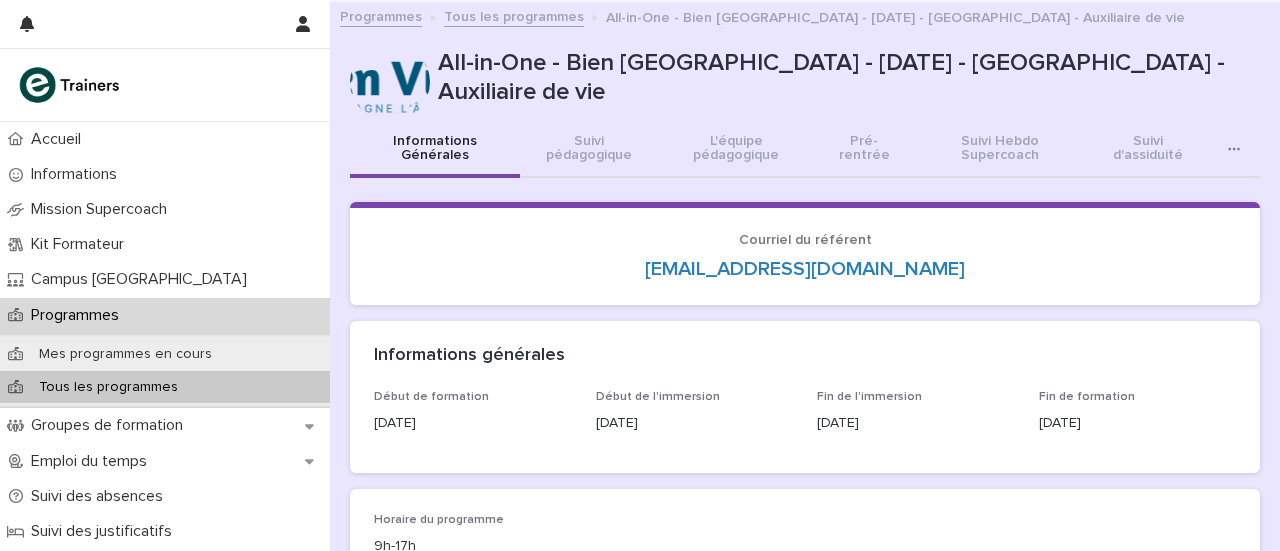 click on "Tous les programmes" at bounding box center [514, 17] 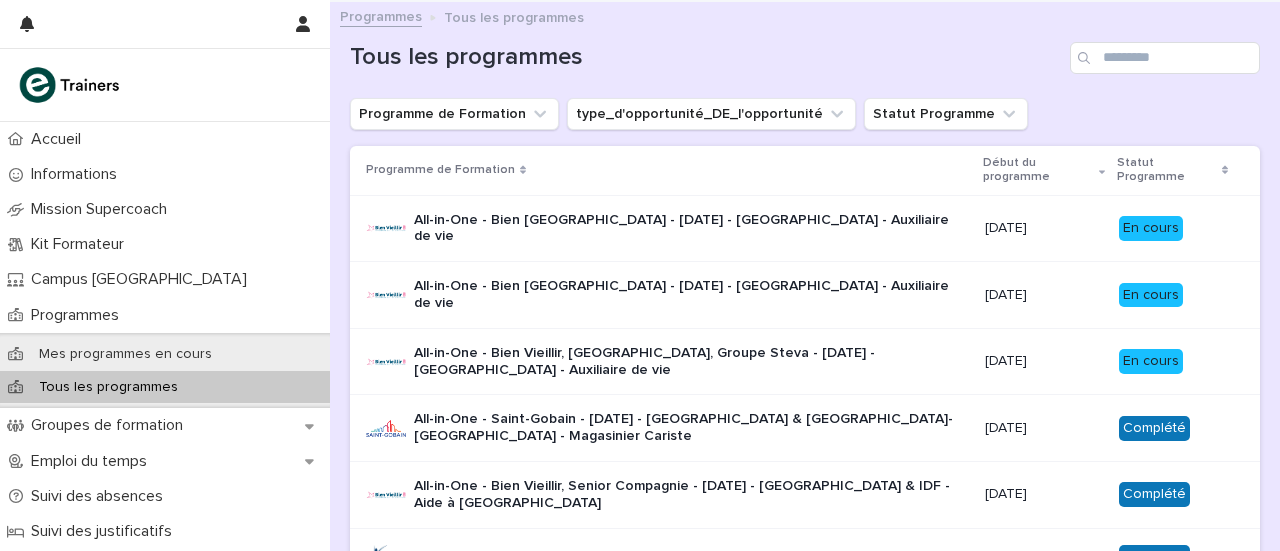 click on "All-in-One - Bien [GEOGRAPHIC_DATA] - [DATE] - [GEOGRAPHIC_DATA] - Auxiliaire de vie" at bounding box center (691, 229) 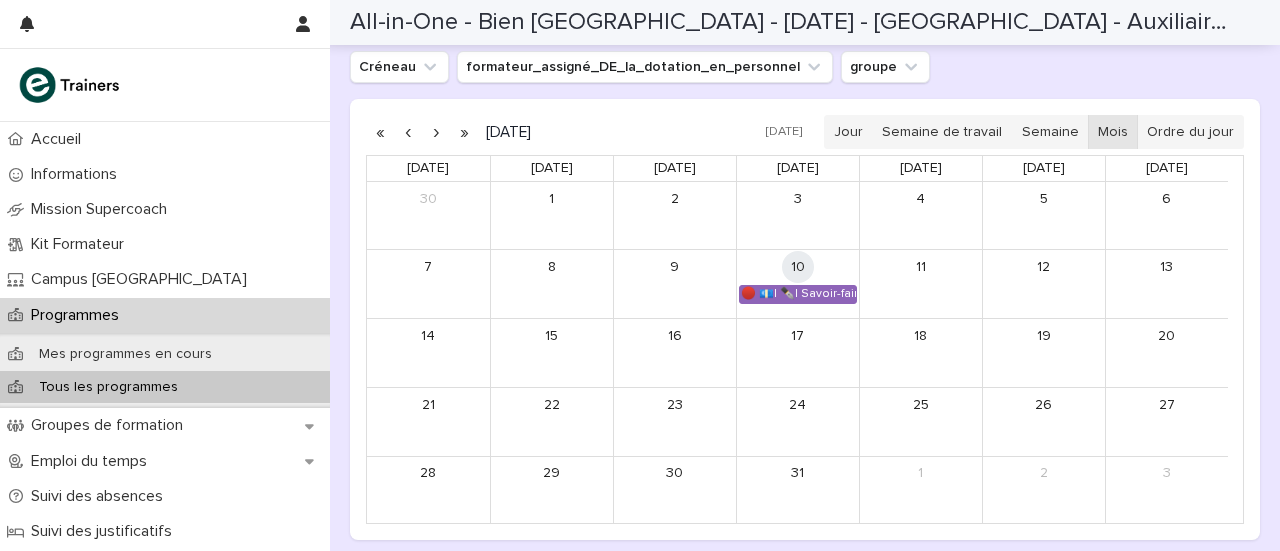 scroll, scrollTop: 1056, scrollLeft: 0, axis: vertical 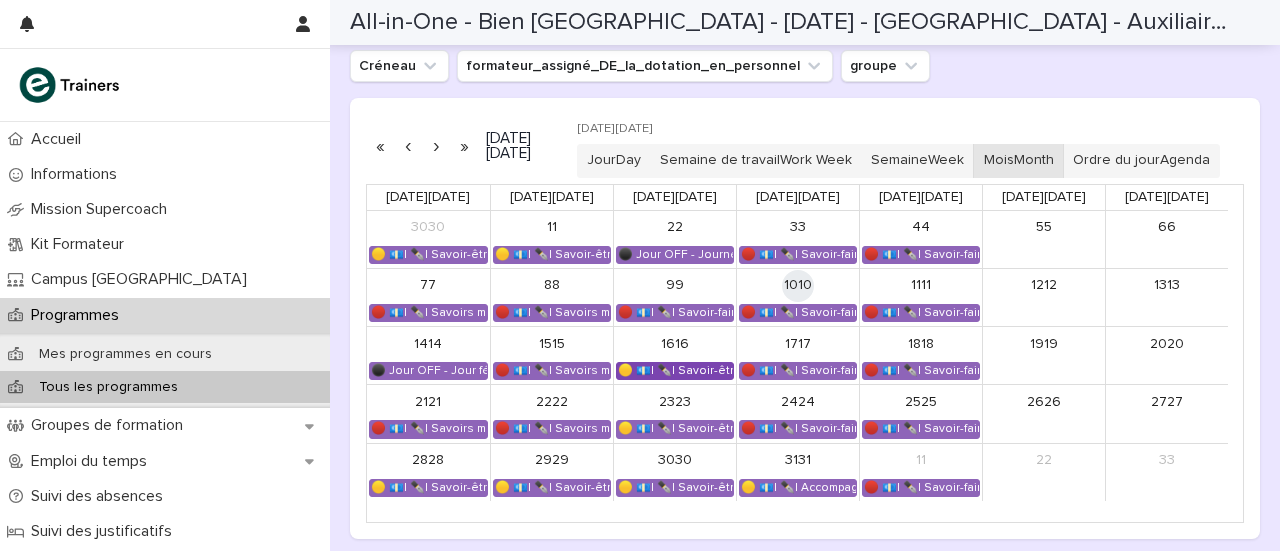 click on "🟡 💶| ✒️| Savoir-être métier - Communication interpersonnelle avec les personnes accompagnées et les autres aidants" at bounding box center [959, 370] 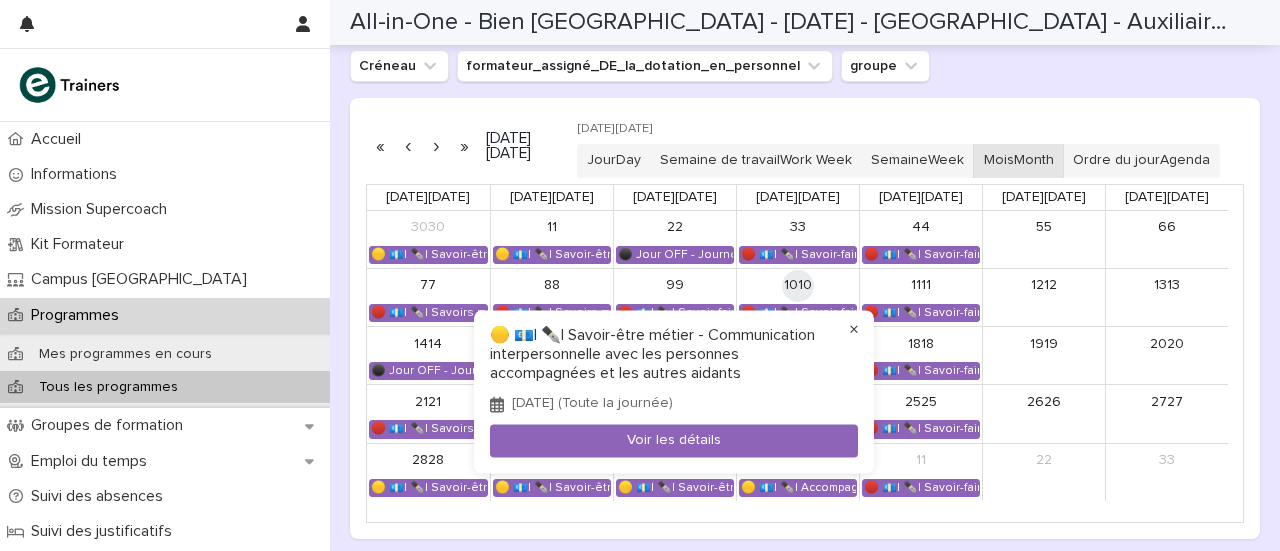click on "×" at bounding box center [854, 330] 